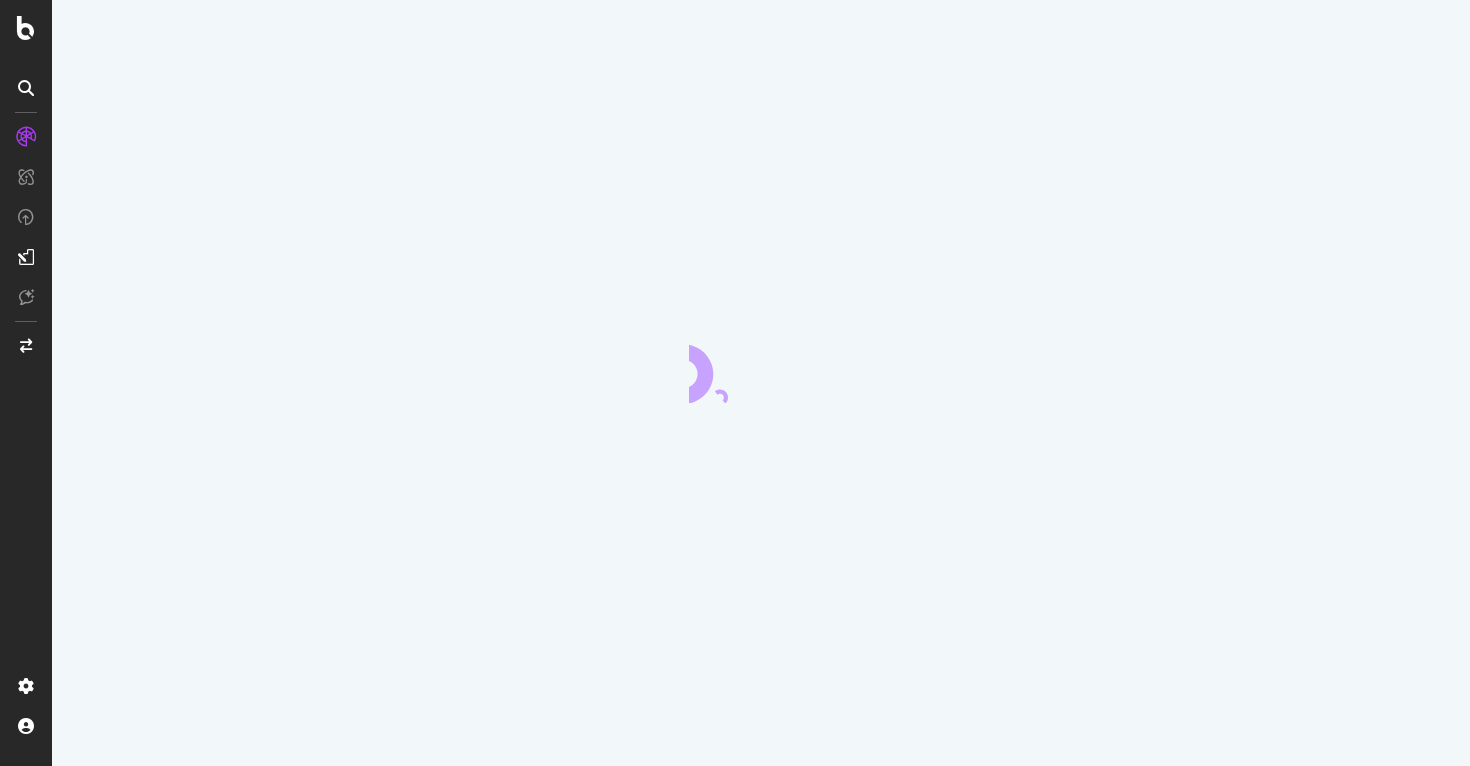 scroll, scrollTop: 0, scrollLeft: 0, axis: both 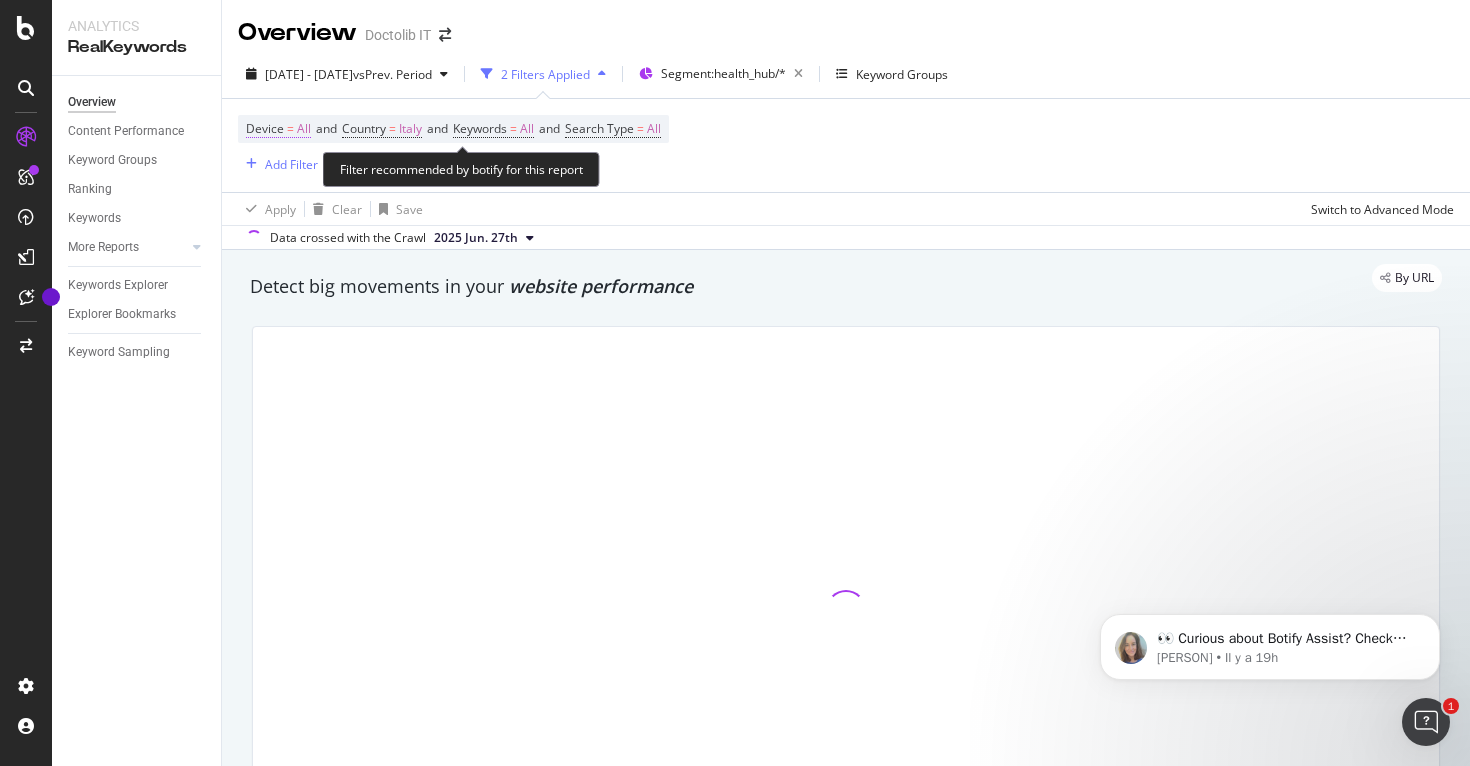 click on "All" at bounding box center (304, 129) 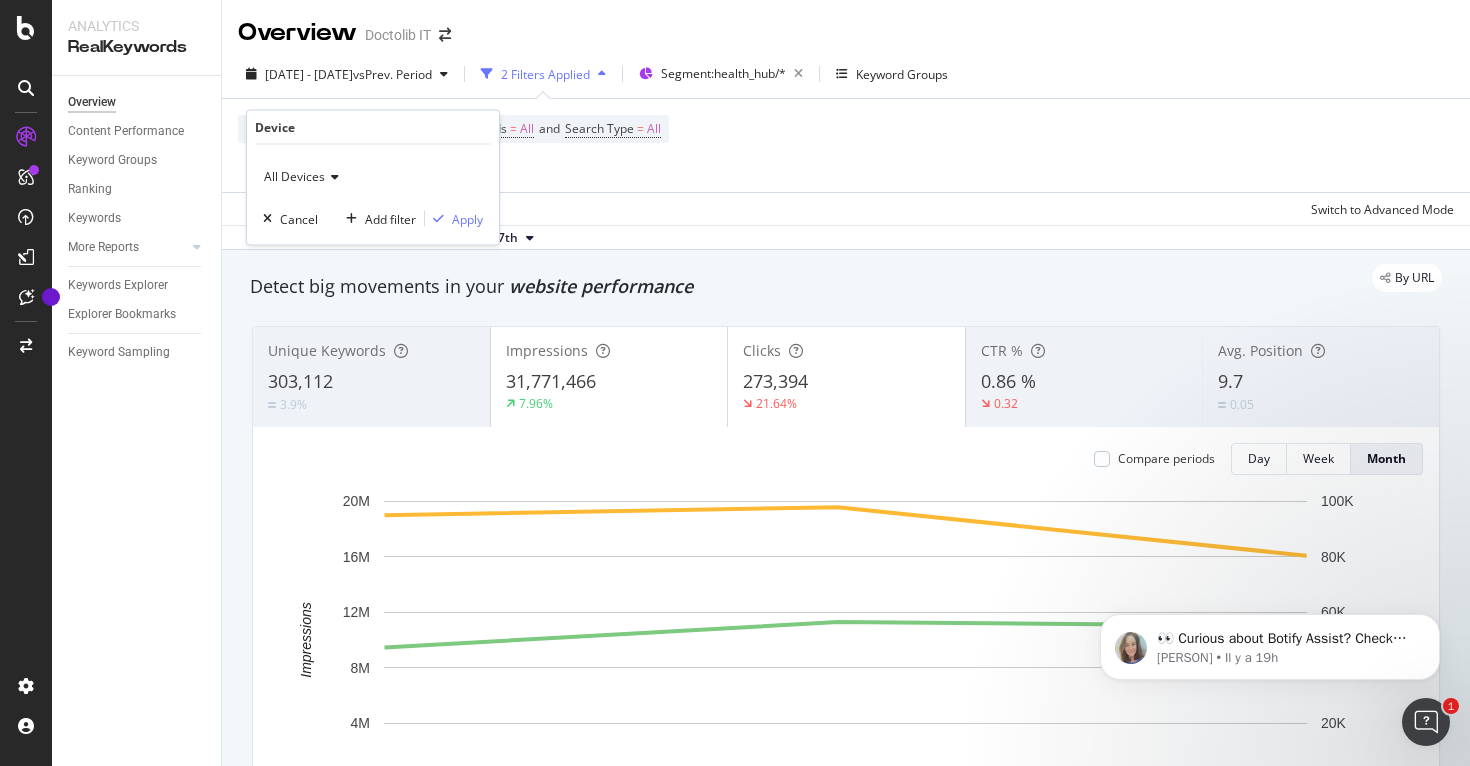 click on "Device   =     All  and  Country   =     Italy  and  Keywords   =     All  and  Search Type   =     All Add Filter" at bounding box center (846, 145) 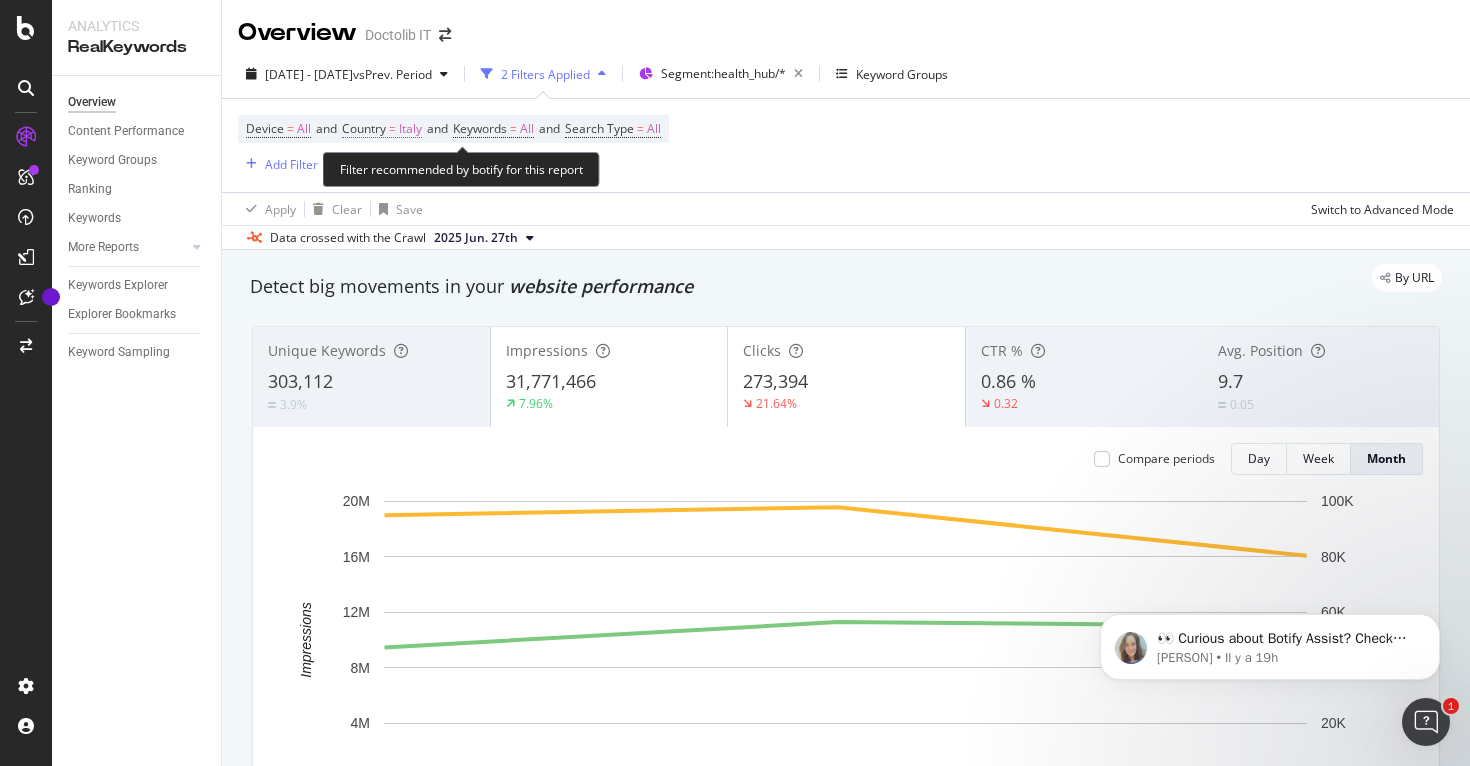 click on "Italy" at bounding box center [410, 129] 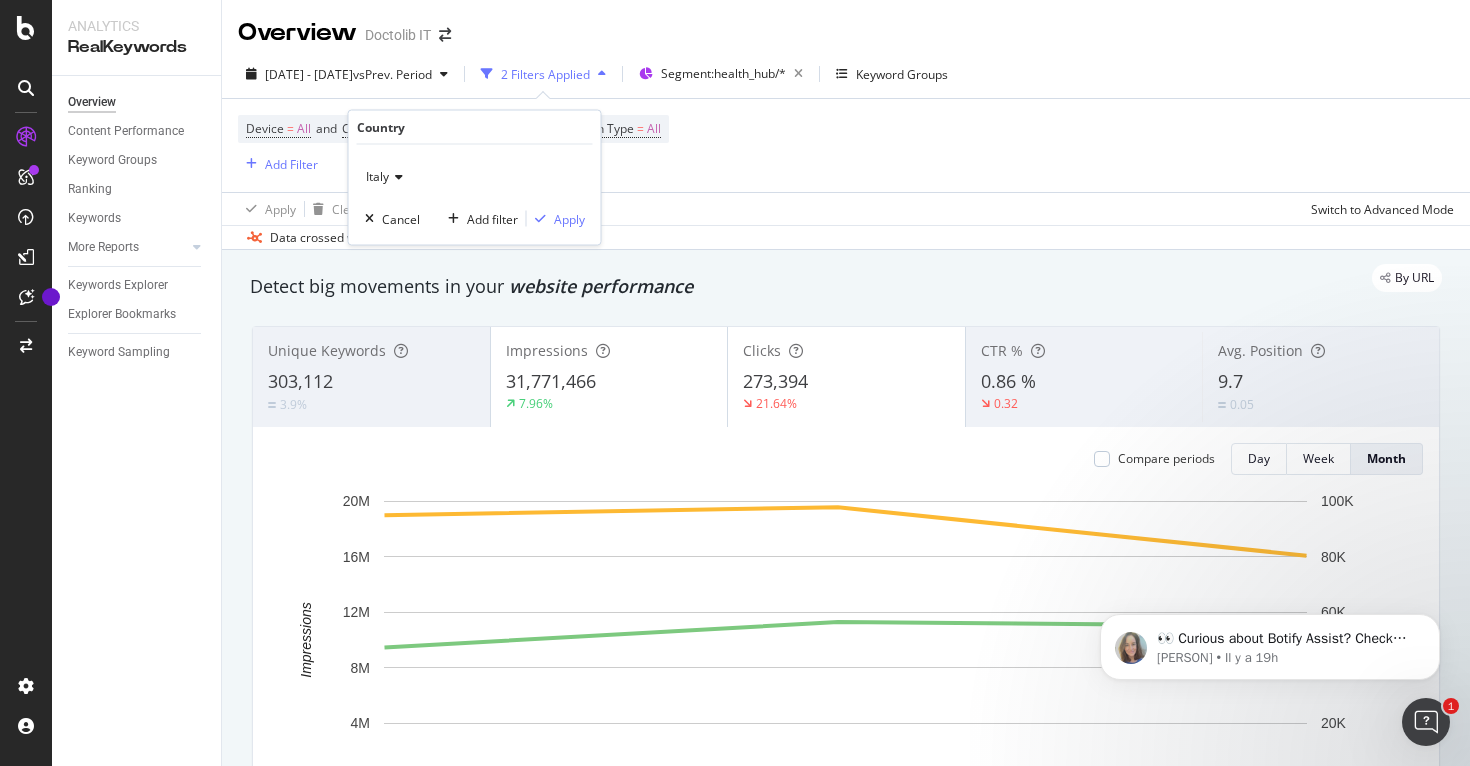 click at bounding box center (396, 177) 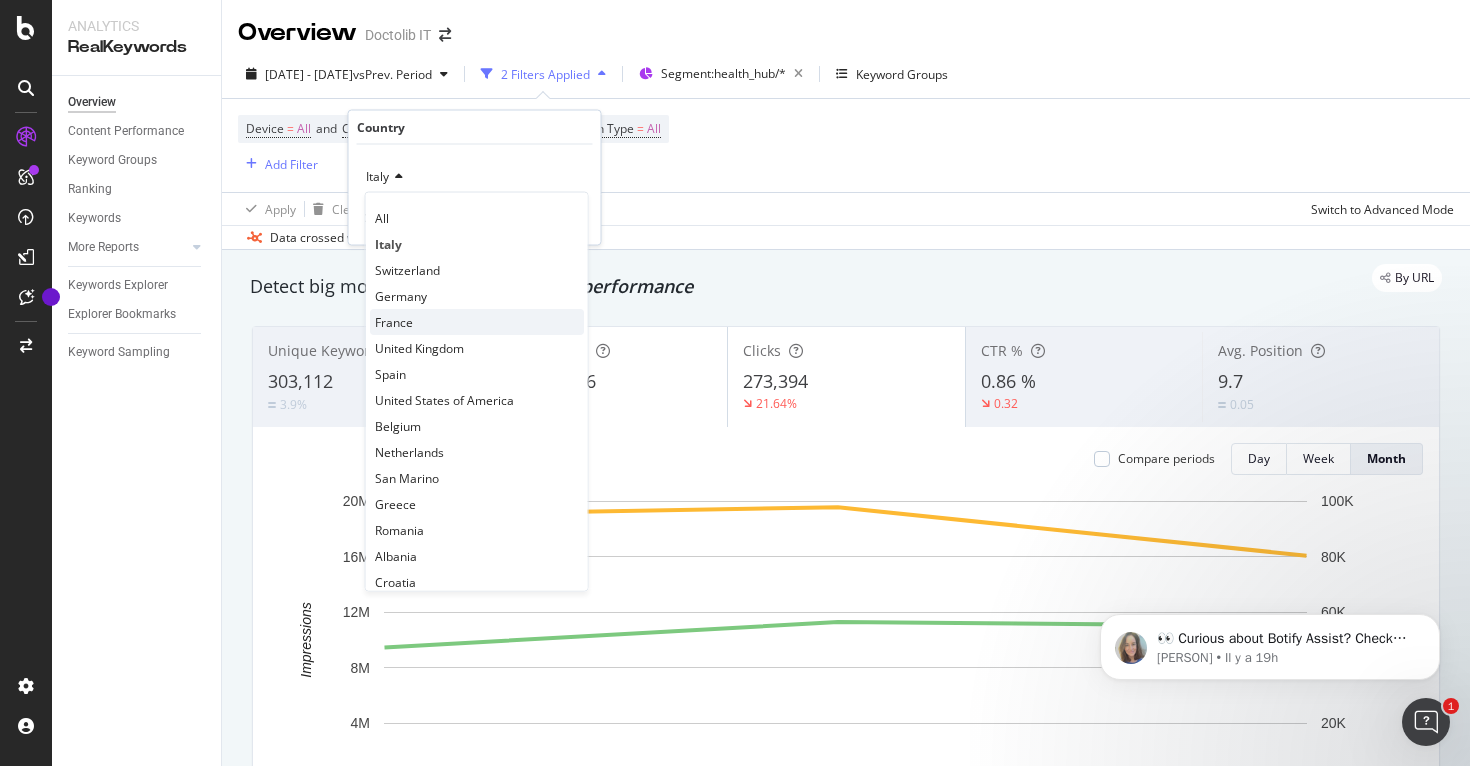 click on "France" at bounding box center [394, 321] 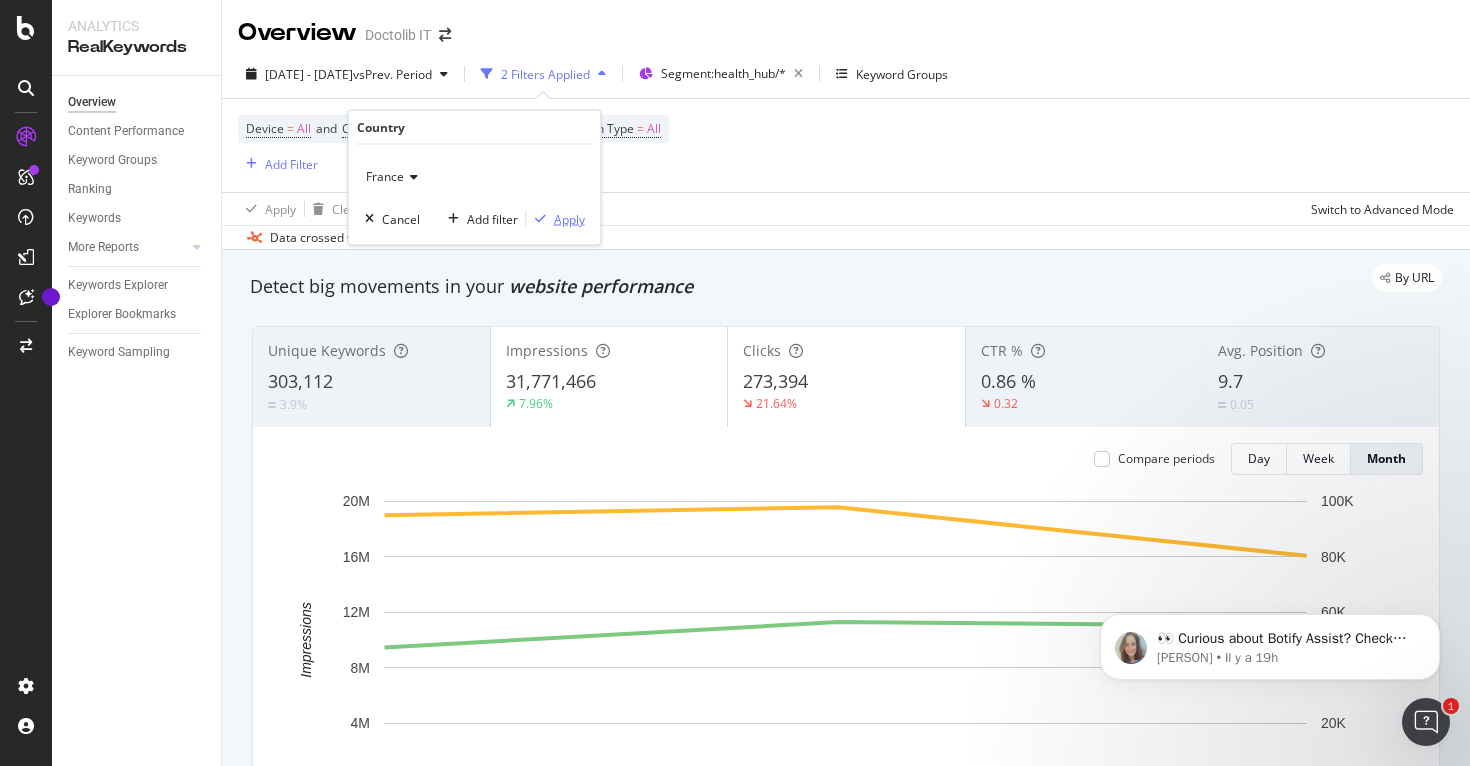 click on "Apply" at bounding box center [569, 218] 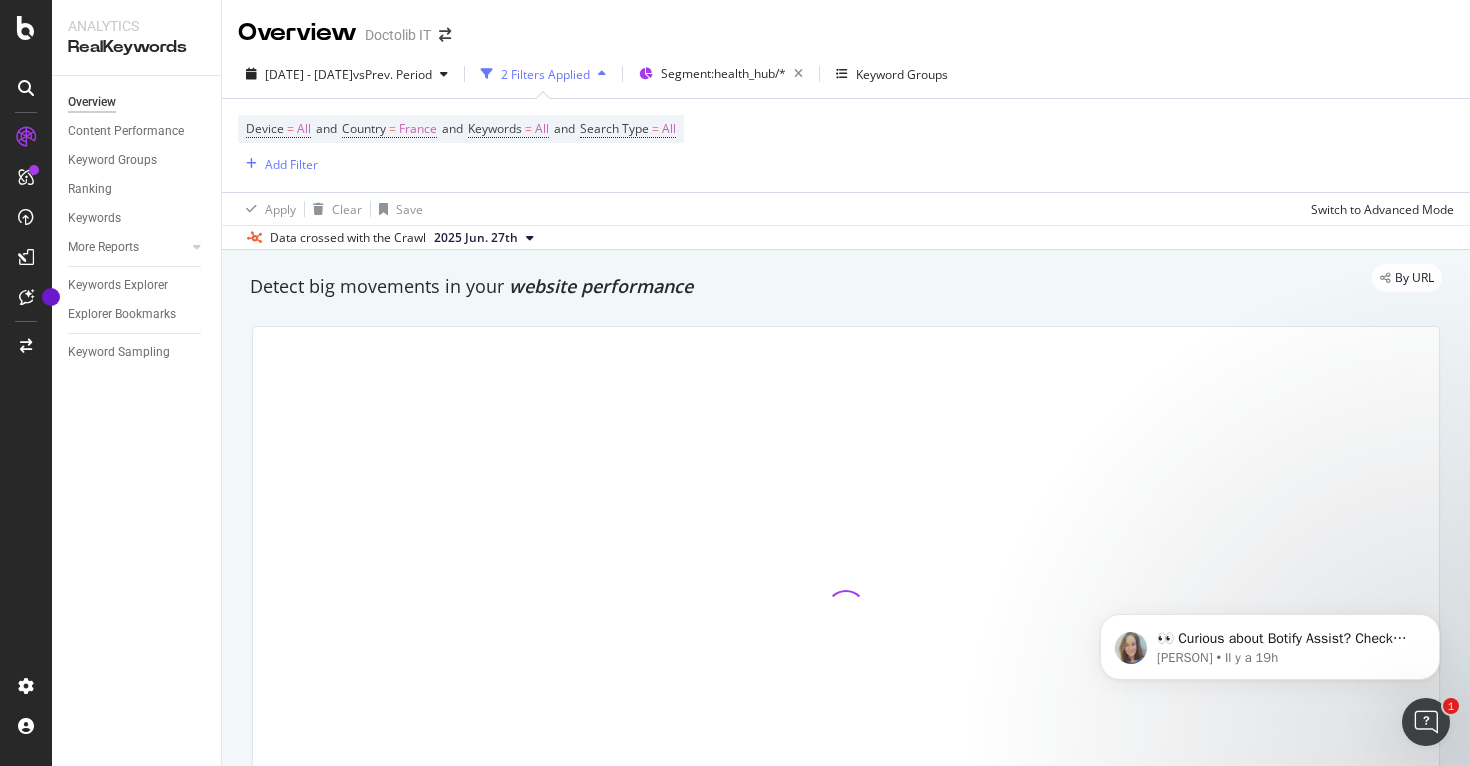 click on "👀 Curious about Botify Assist? Check out these use cases to explore what Assist can do! [PERSON] • Il y a 19h" at bounding box center [1270, 642] 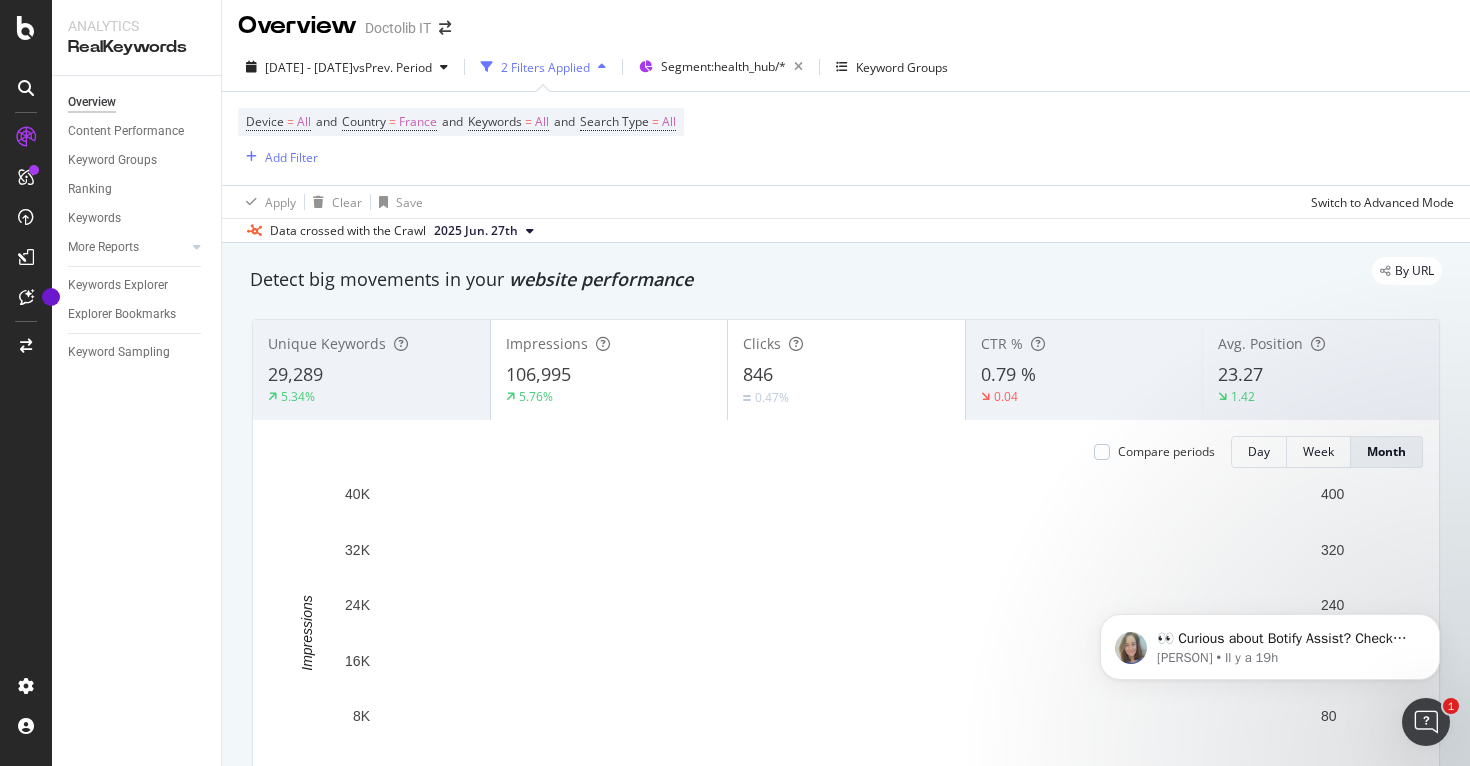 scroll, scrollTop: 0, scrollLeft: 0, axis: both 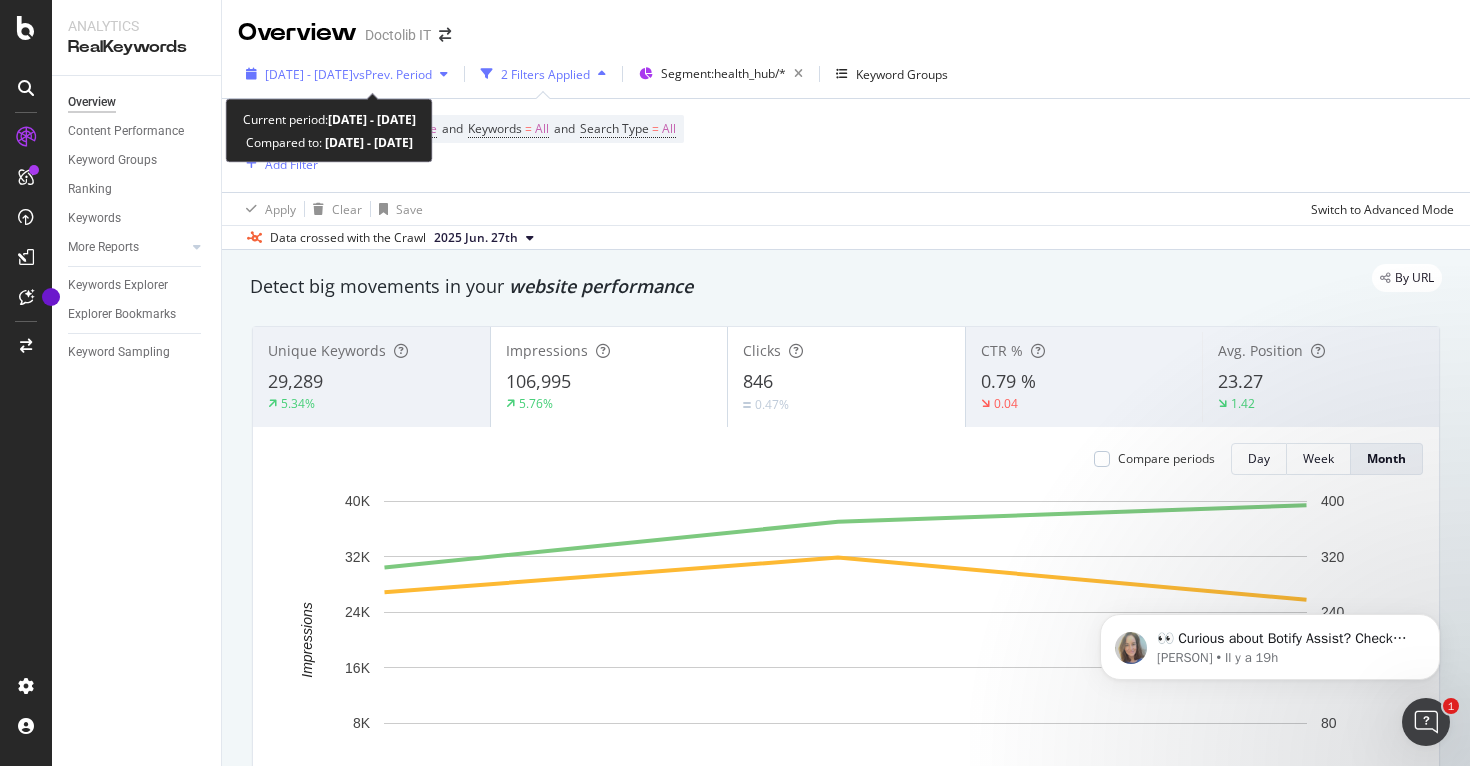 click on "[DATE] - [DATE]" at bounding box center (309, 74) 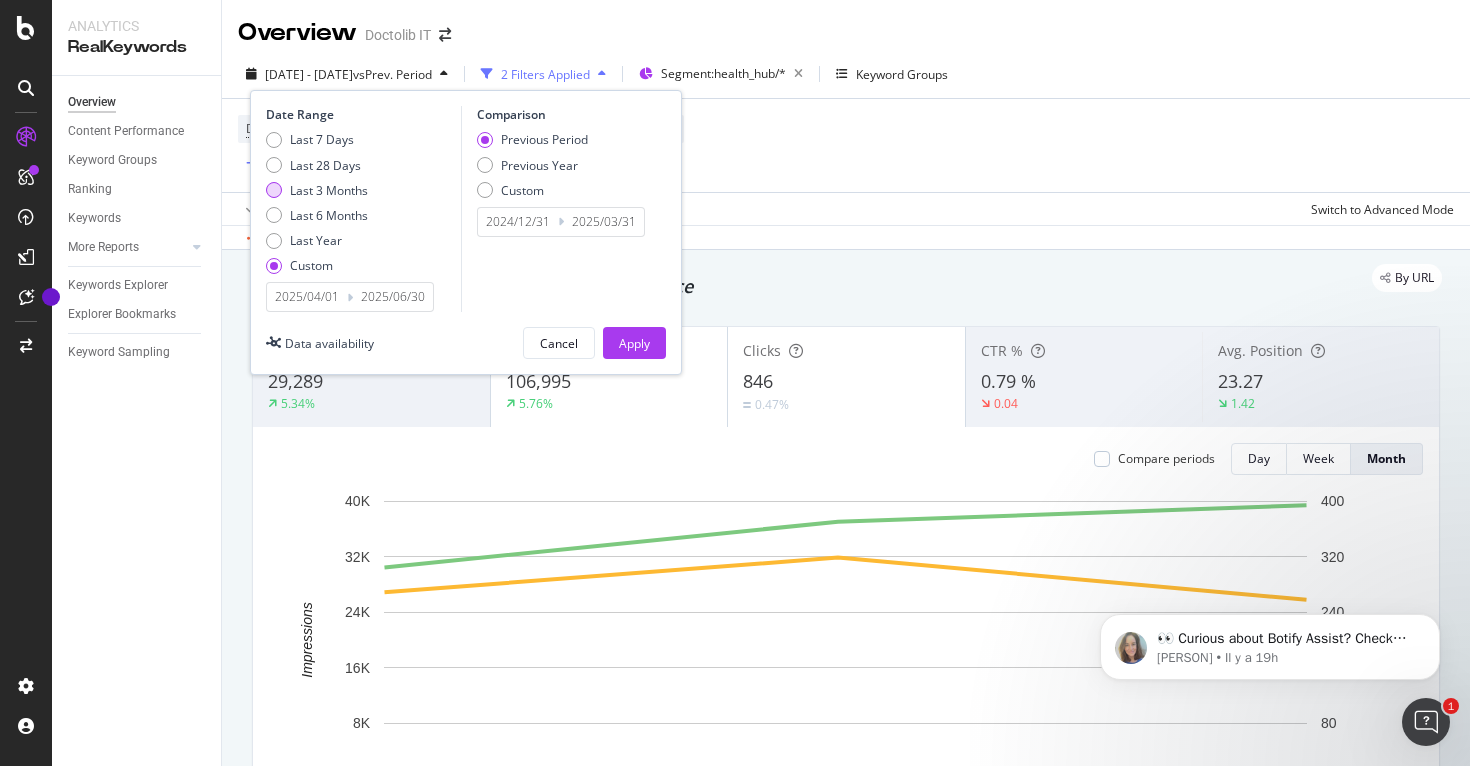 click on "Last 3 Months" at bounding box center [329, 190] 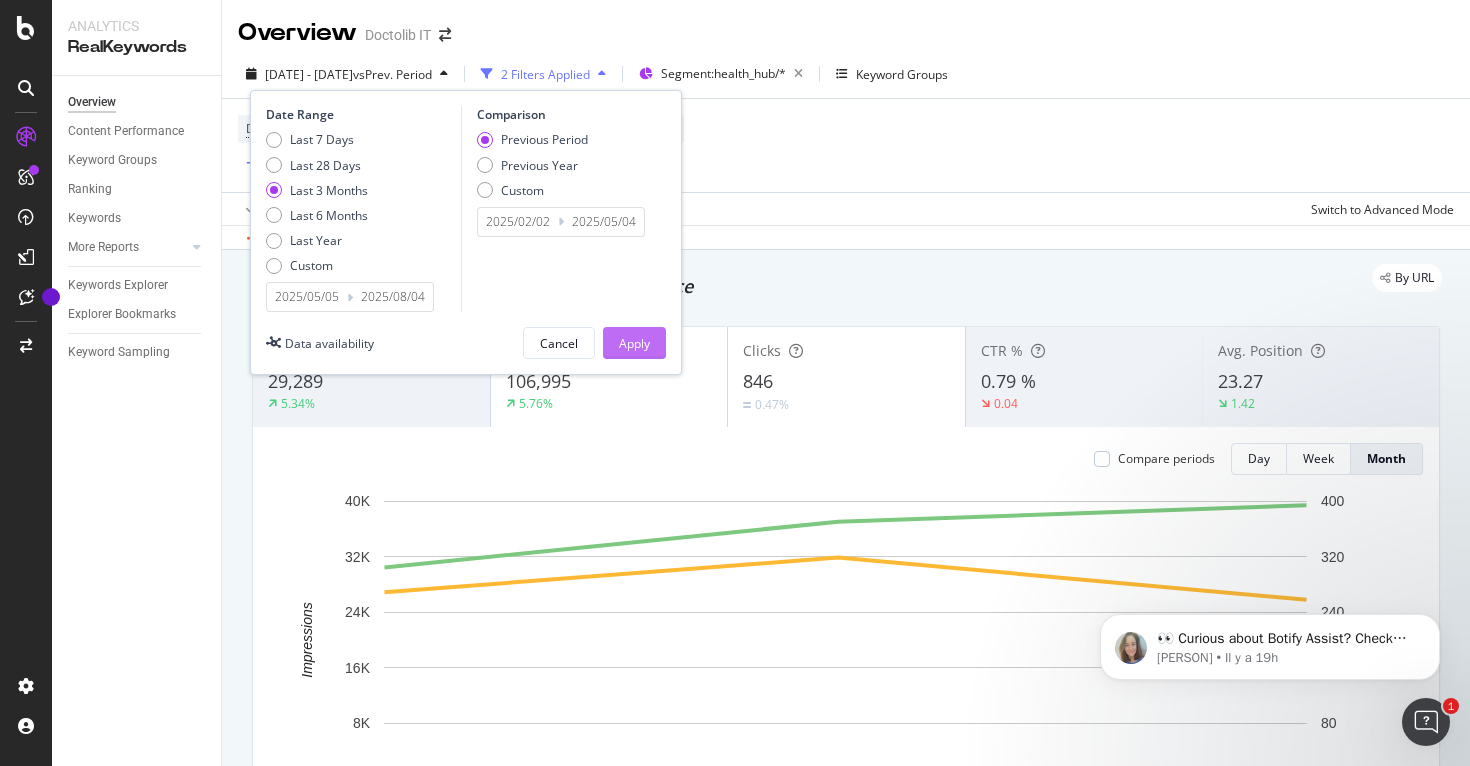 click on "Apply" at bounding box center (634, 343) 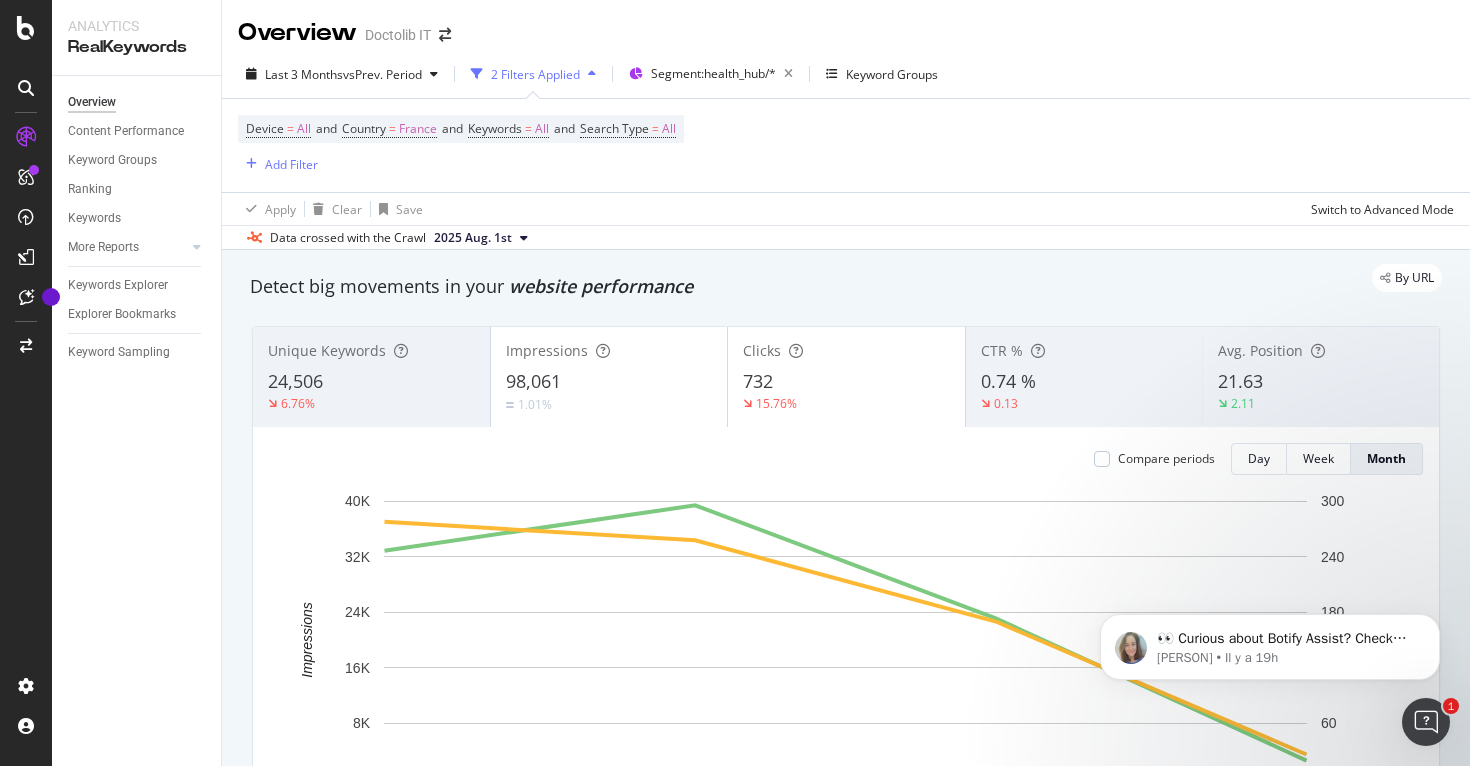 click on "732" at bounding box center [846, 382] 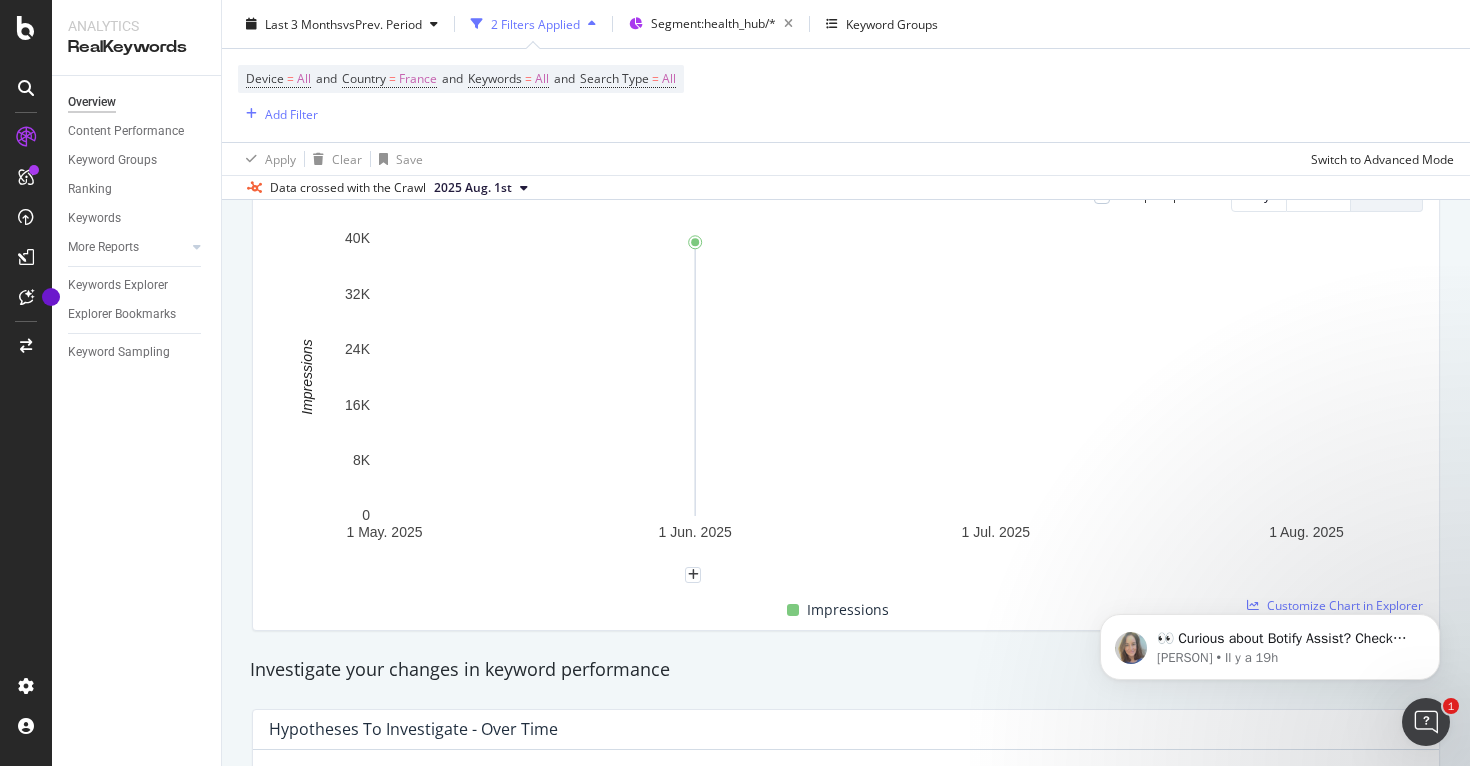 scroll, scrollTop: 149, scrollLeft: 0, axis: vertical 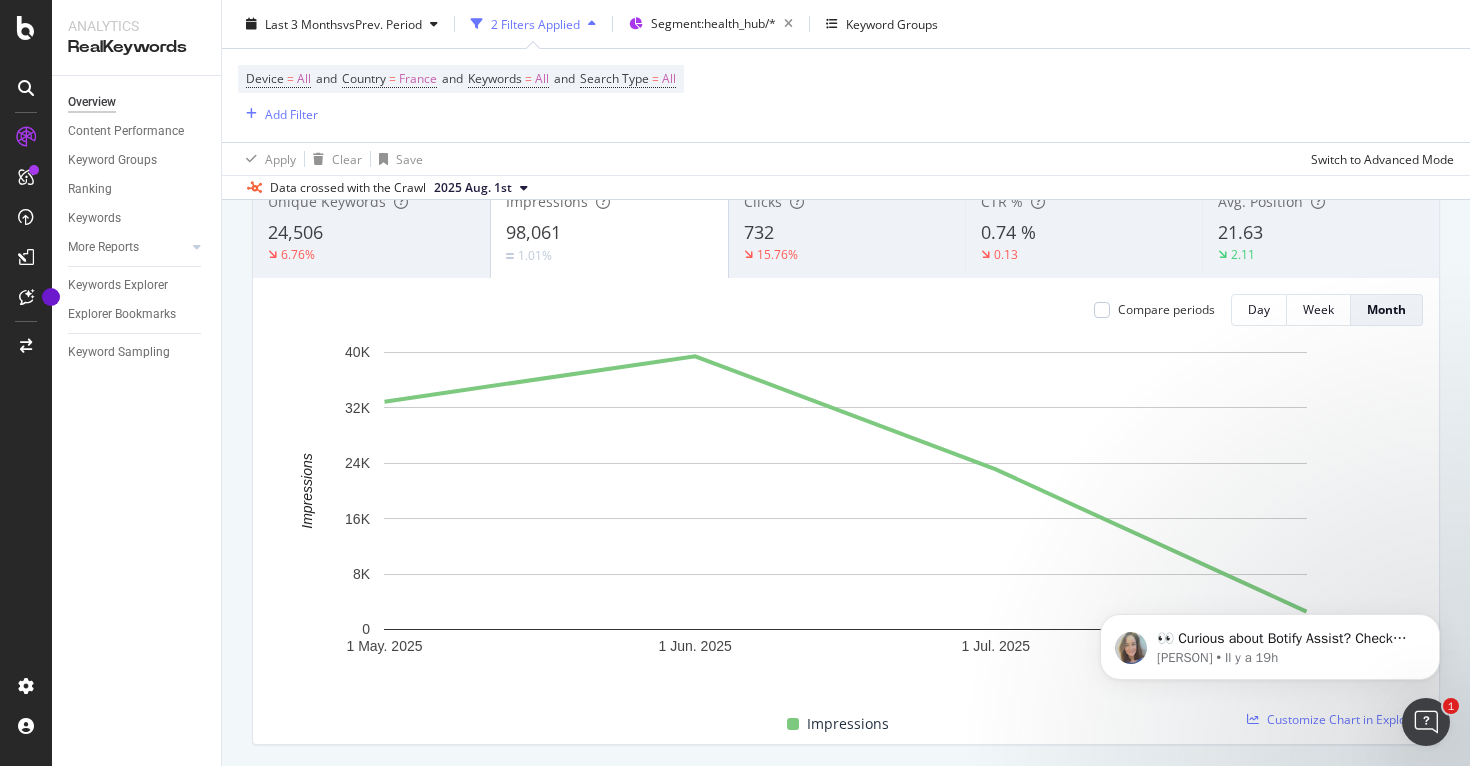click on "732" at bounding box center (759, 232) 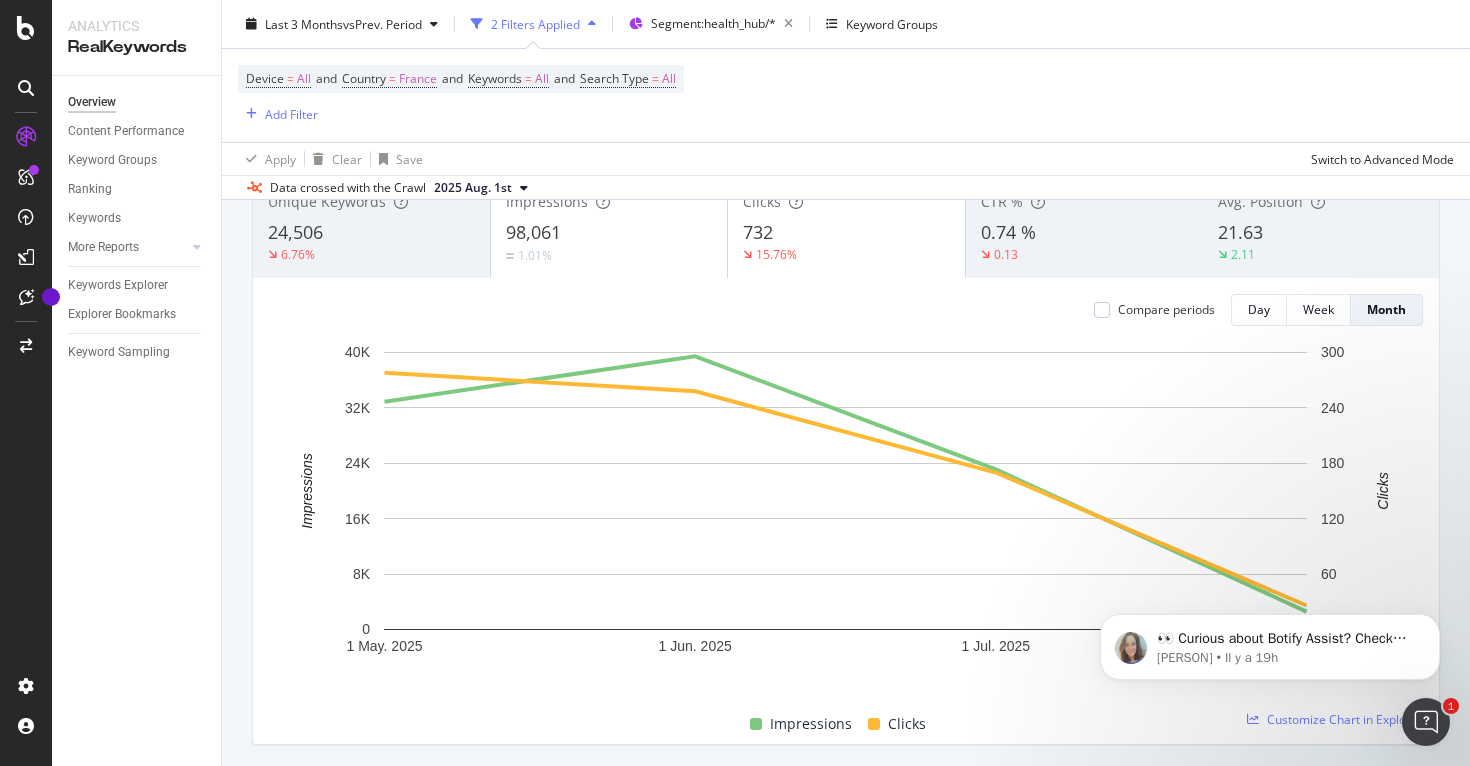 click on "98,061" at bounding box center [609, 233] 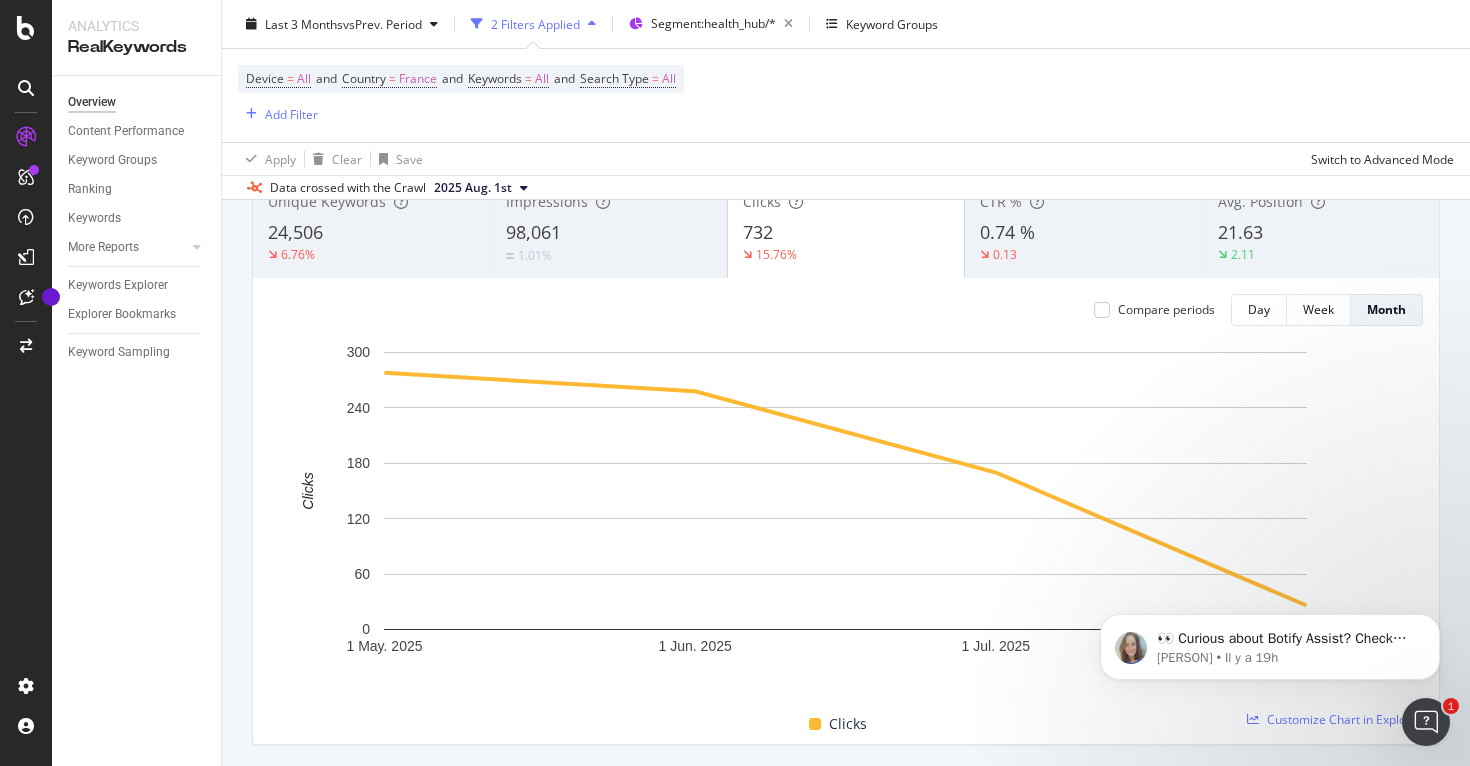 click on "0.13" at bounding box center (1083, 255) 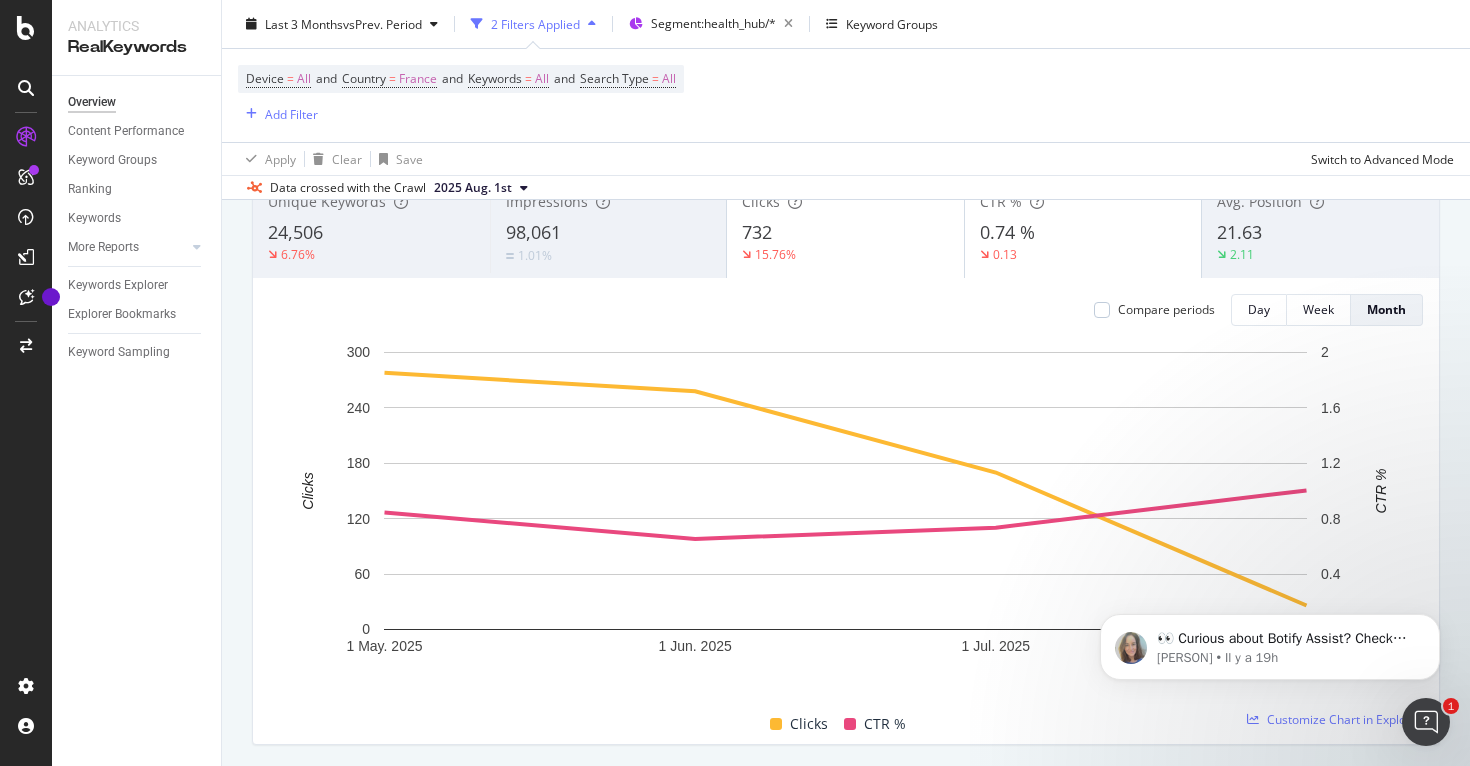 click on "15.76%" at bounding box center [845, 255] 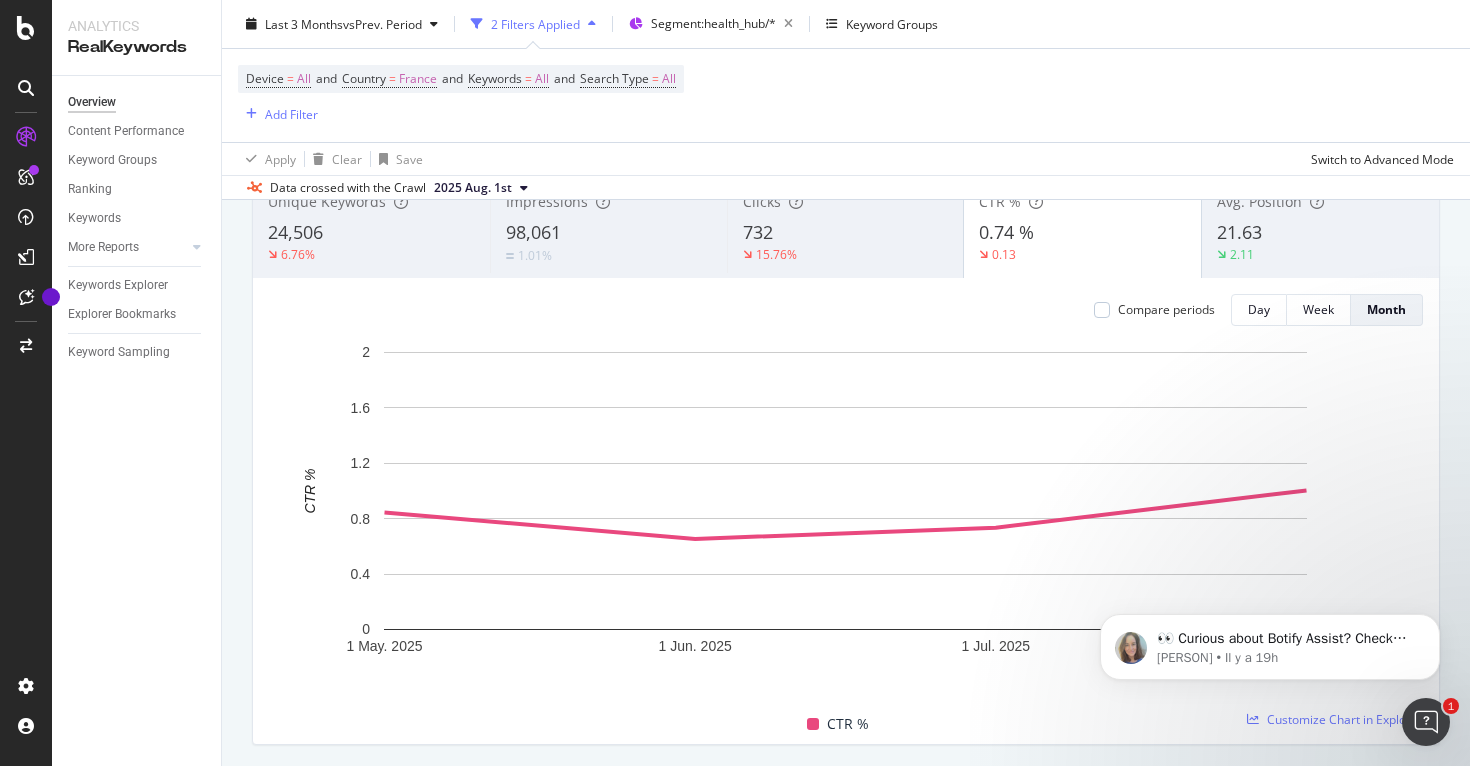click on "21.63" at bounding box center (1320, 233) 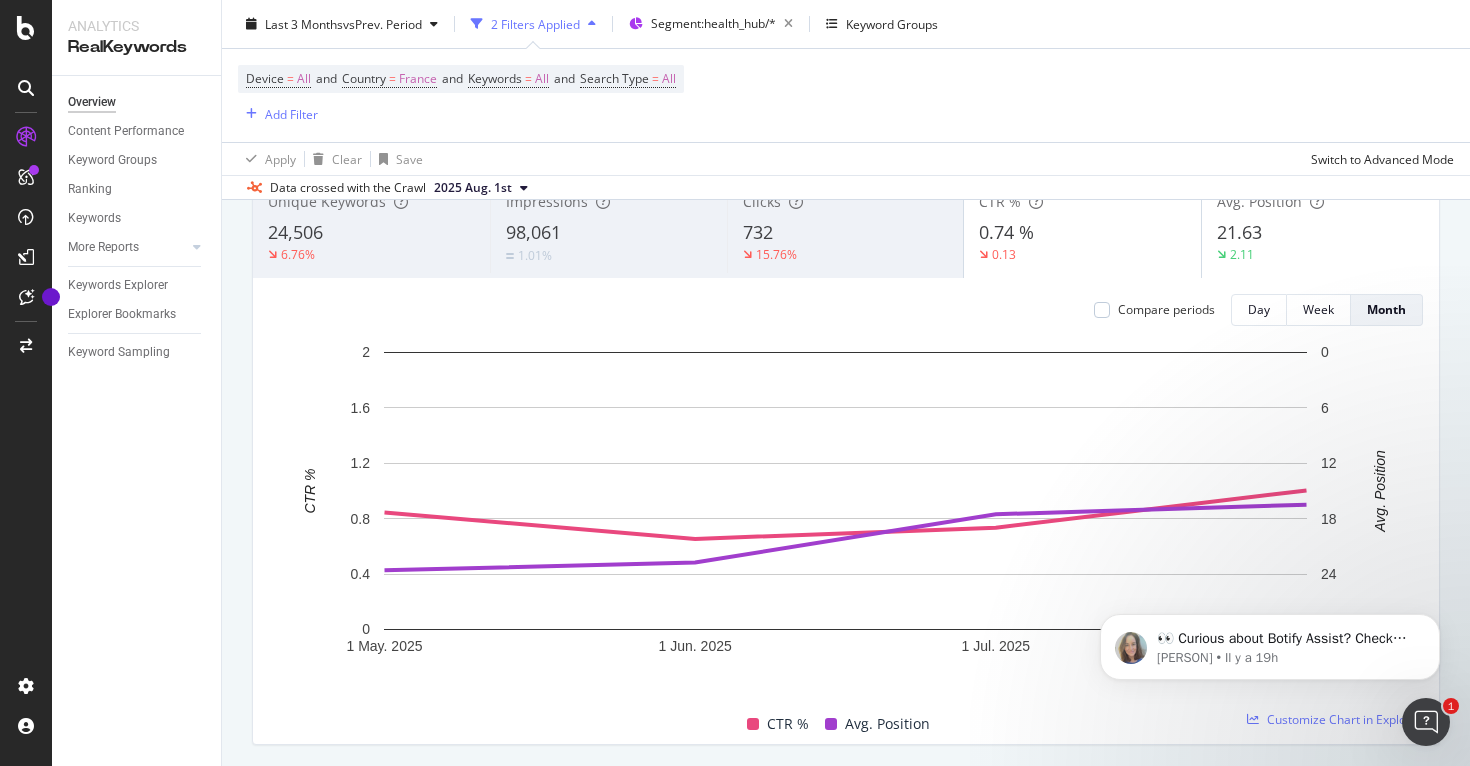 click on "0.74 %" at bounding box center [1082, 233] 